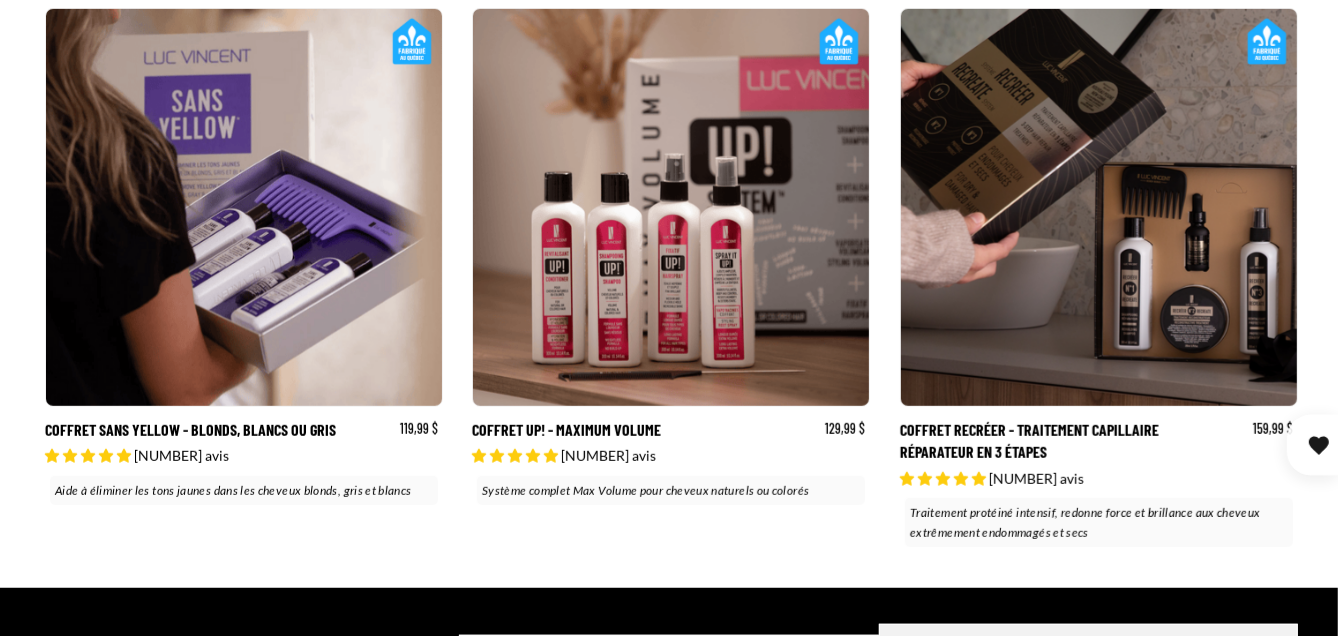 scroll, scrollTop: 854, scrollLeft: 0, axis: vertical 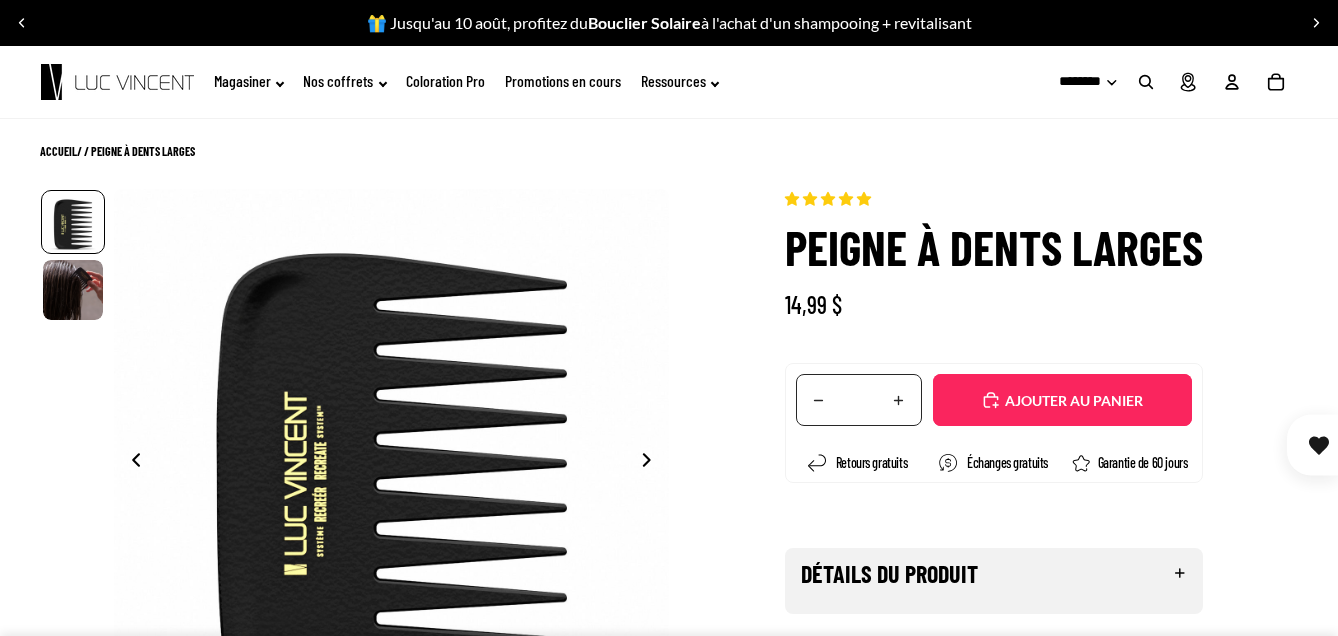 select on "**********" 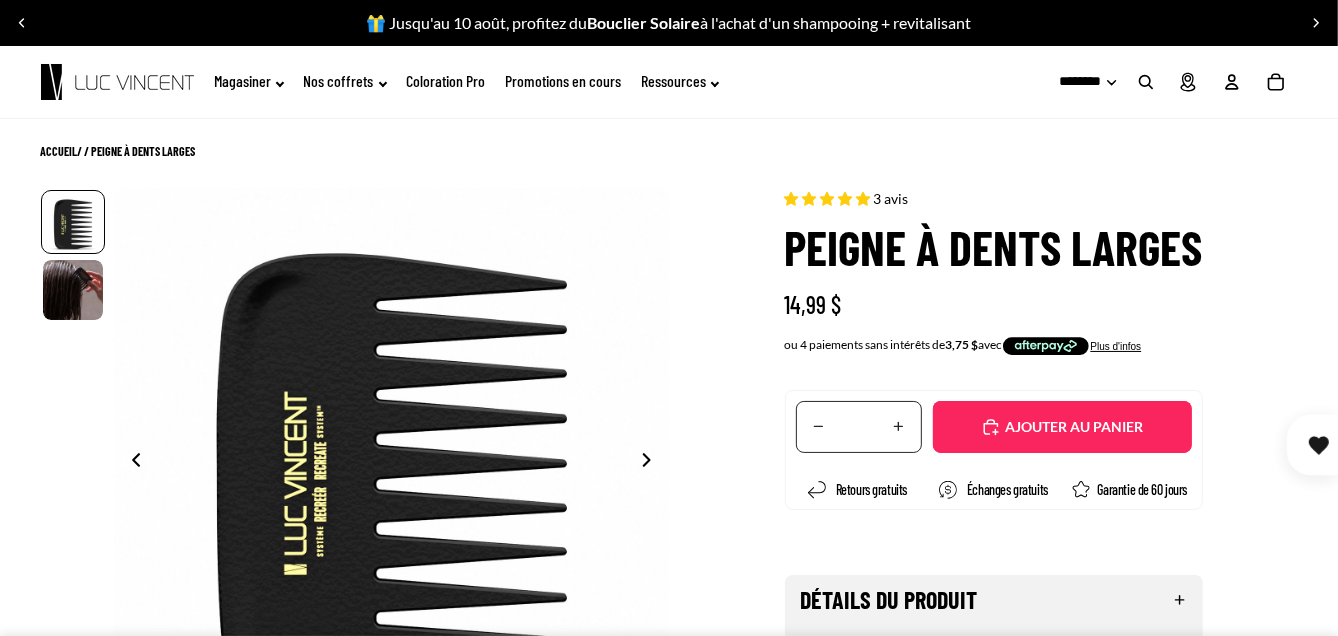 scroll, scrollTop: 89, scrollLeft: 0, axis: vertical 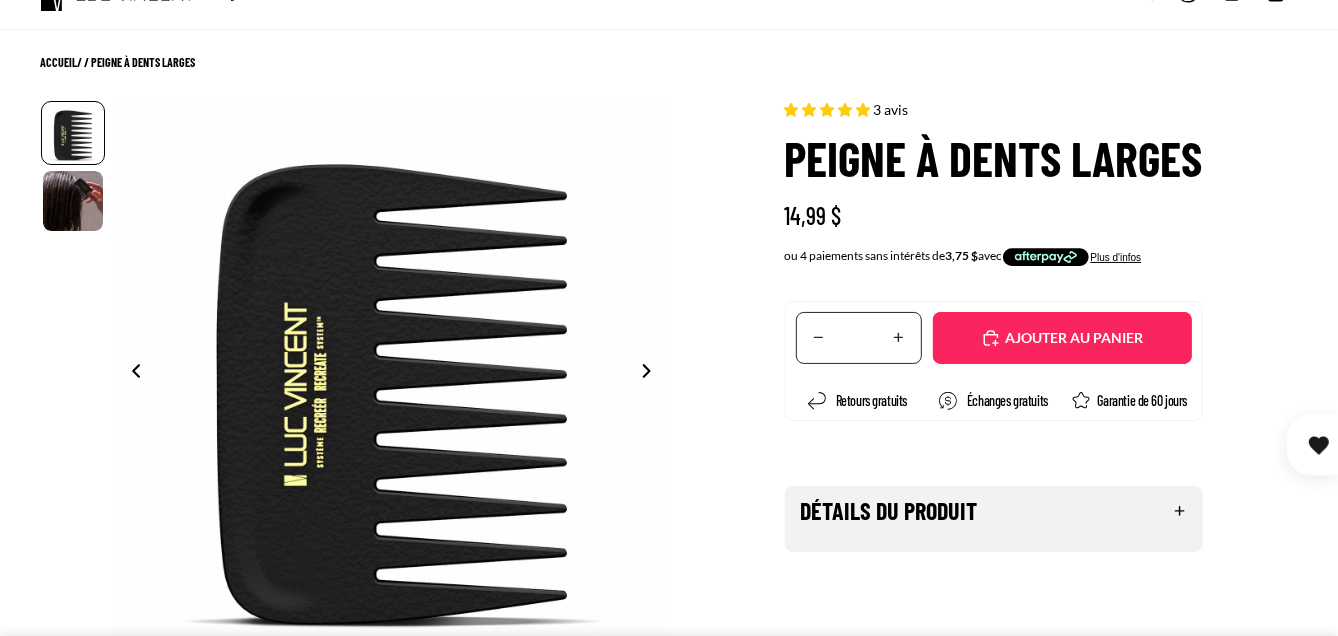 click 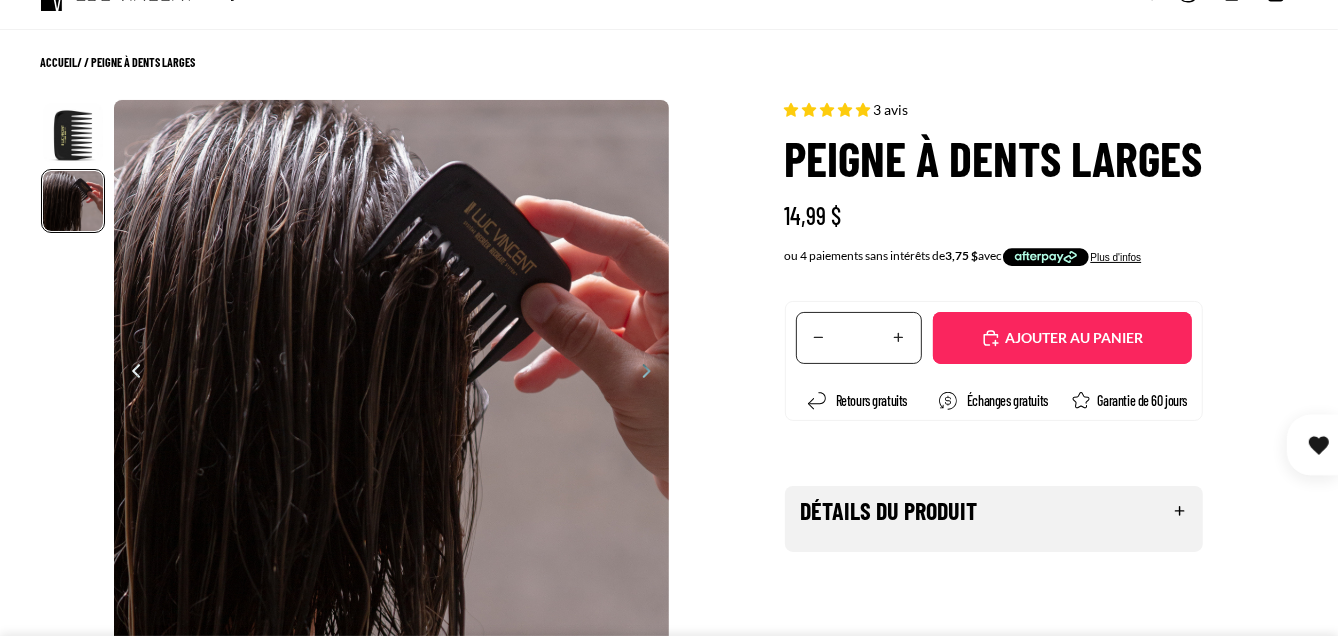 scroll, scrollTop: 0, scrollLeft: 552, axis: horizontal 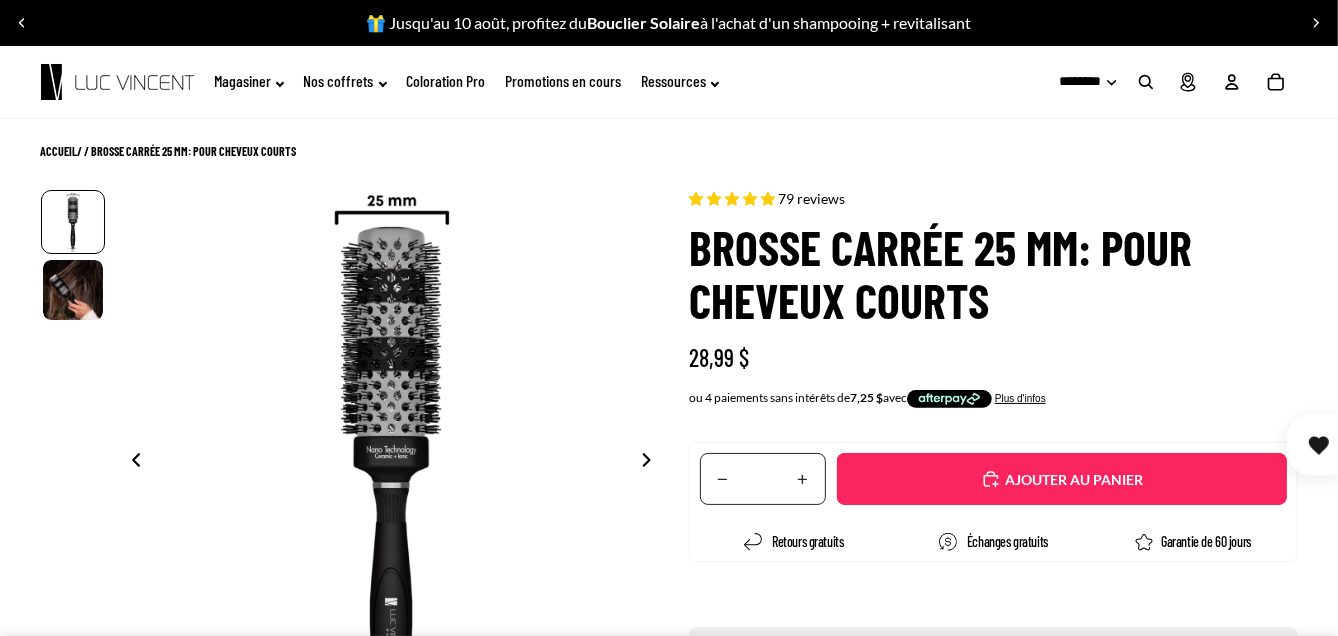 select on "**********" 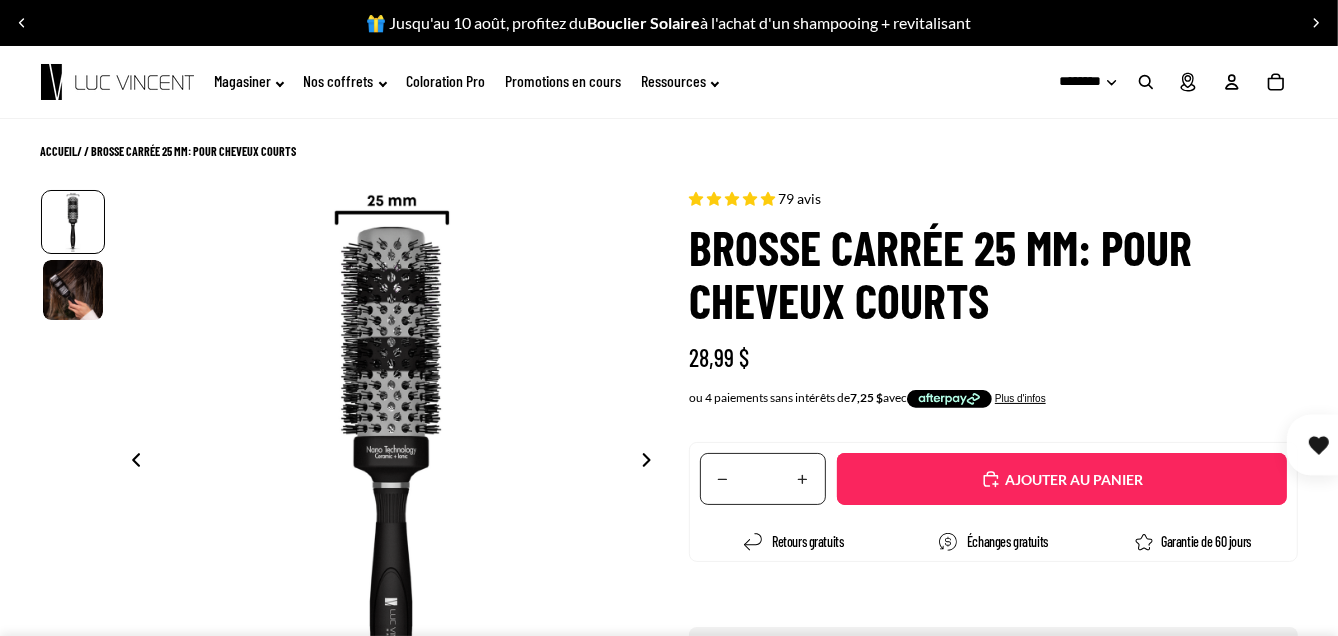 click 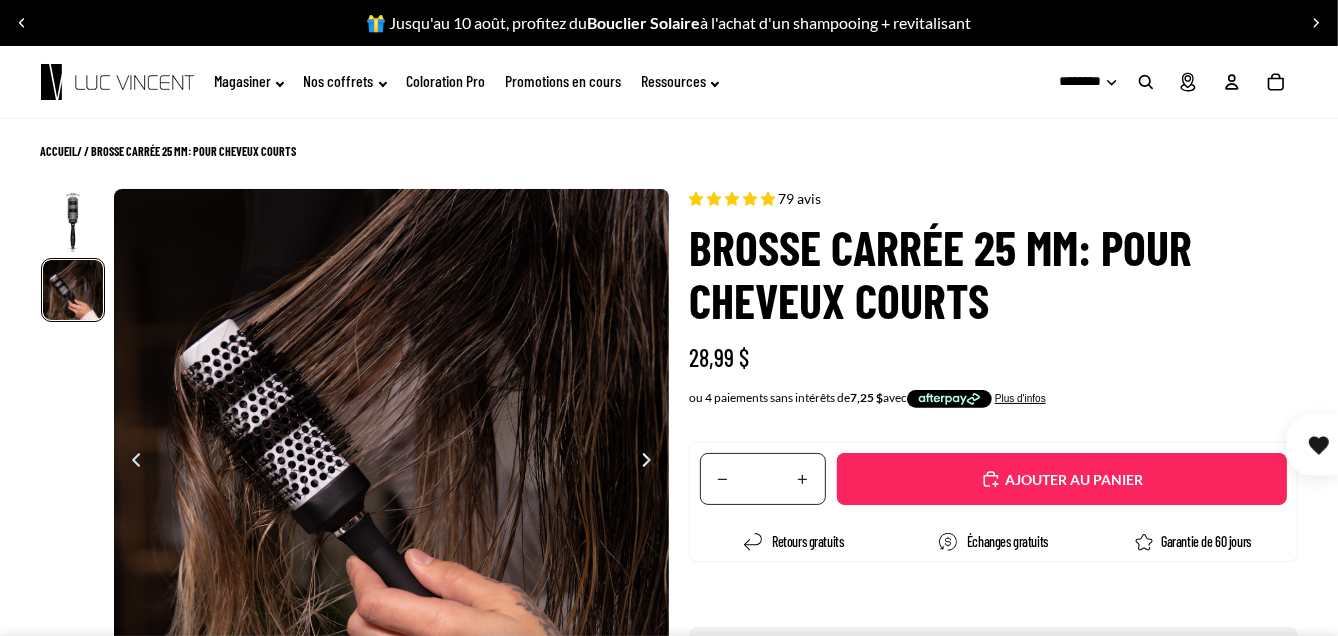 scroll, scrollTop: 0, scrollLeft: 552, axis: horizontal 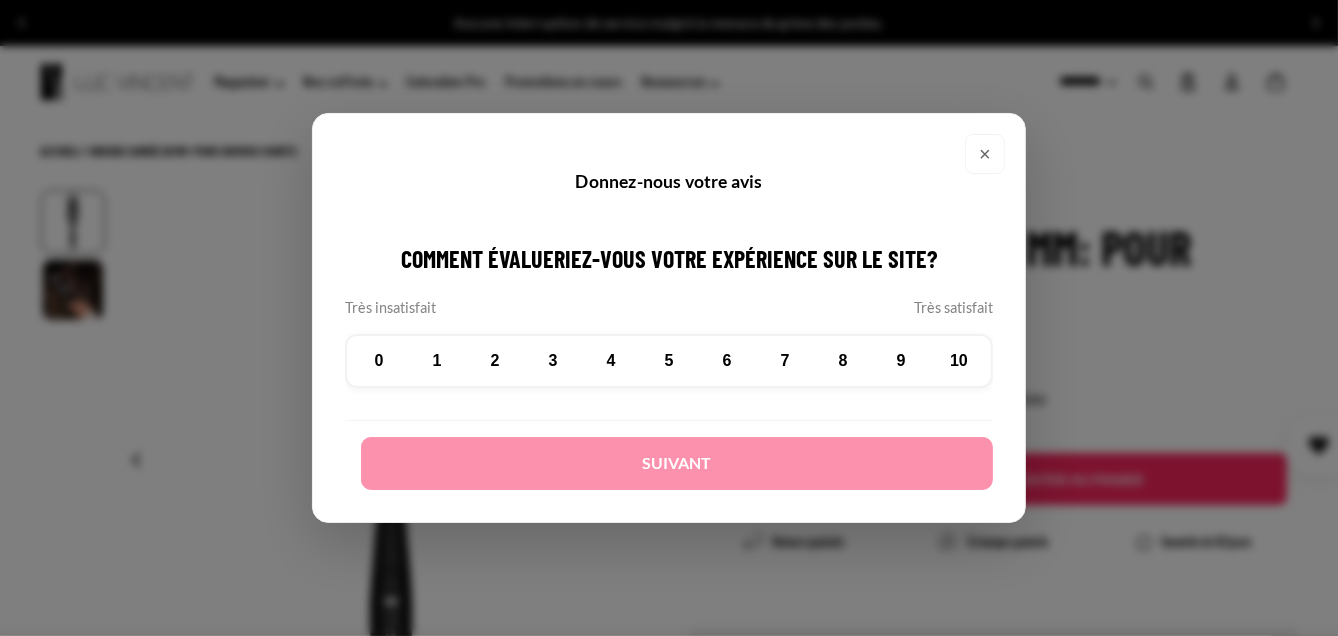 click on "×" at bounding box center (985, 154) 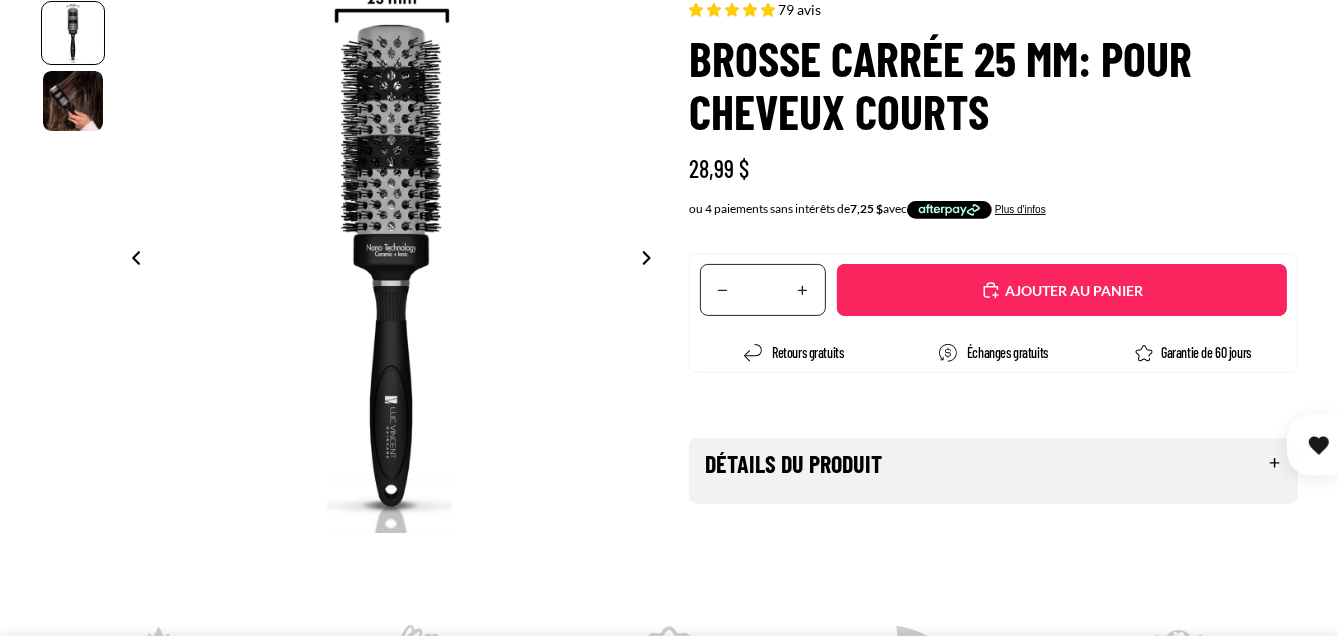 scroll, scrollTop: 0, scrollLeft: 0, axis: both 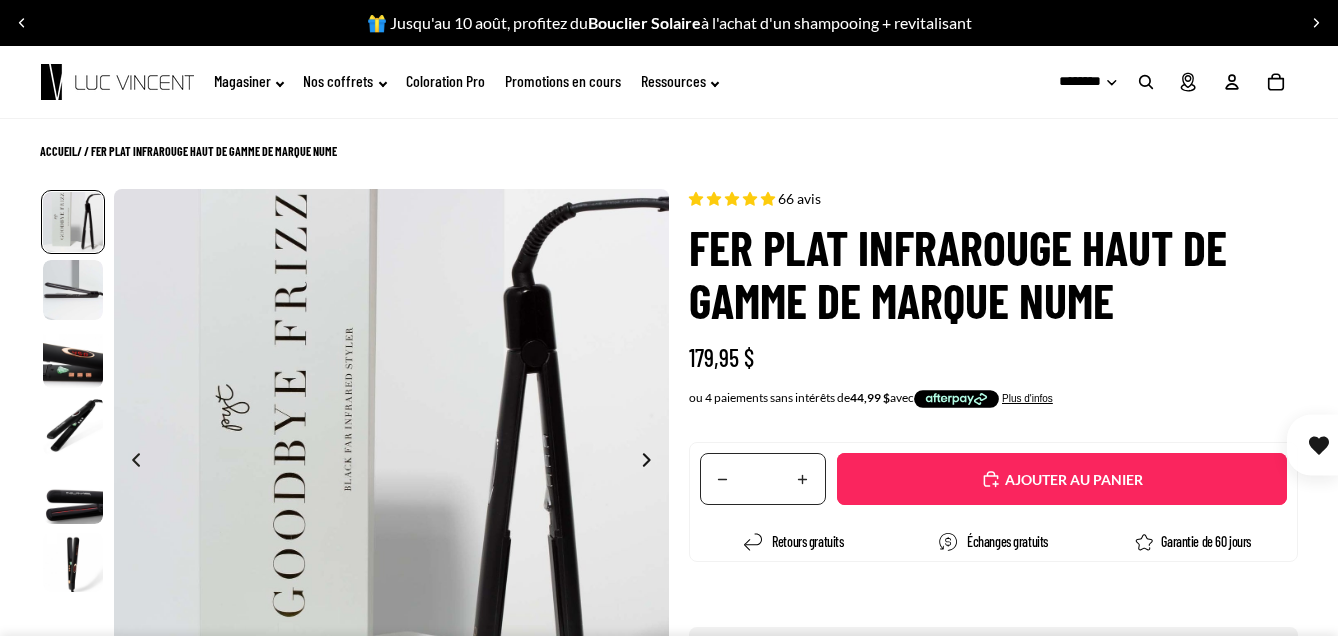 select on "**********" 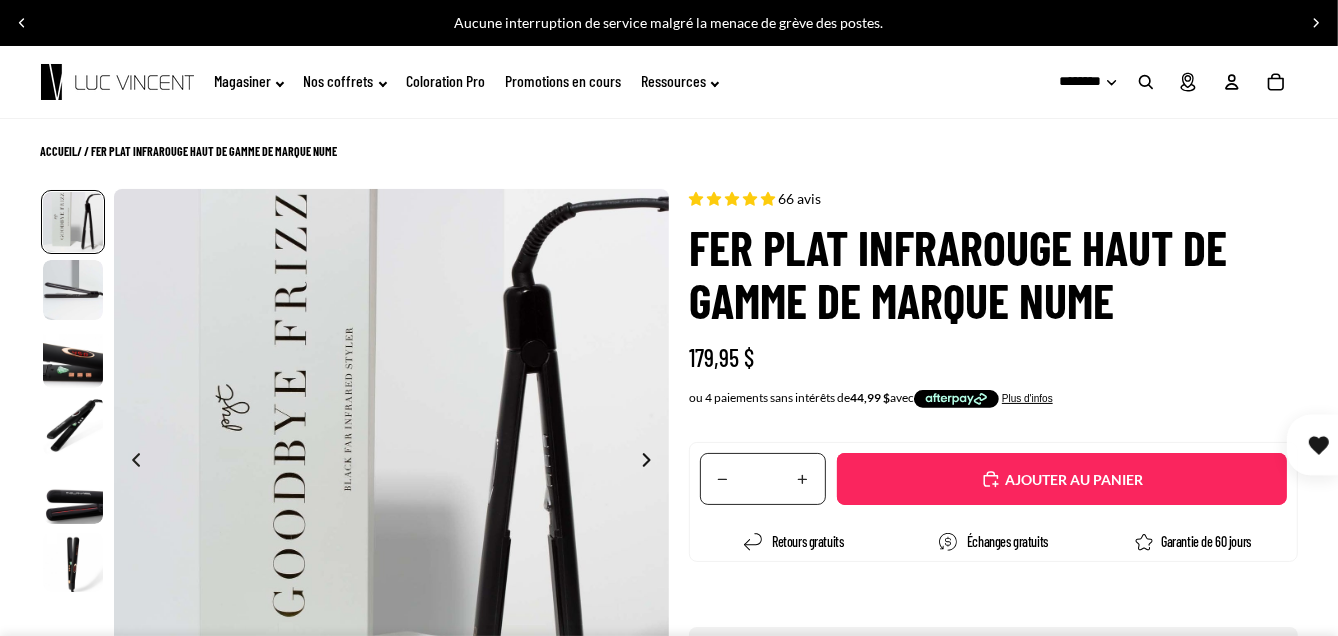 scroll, scrollTop: 0, scrollLeft: 0, axis: both 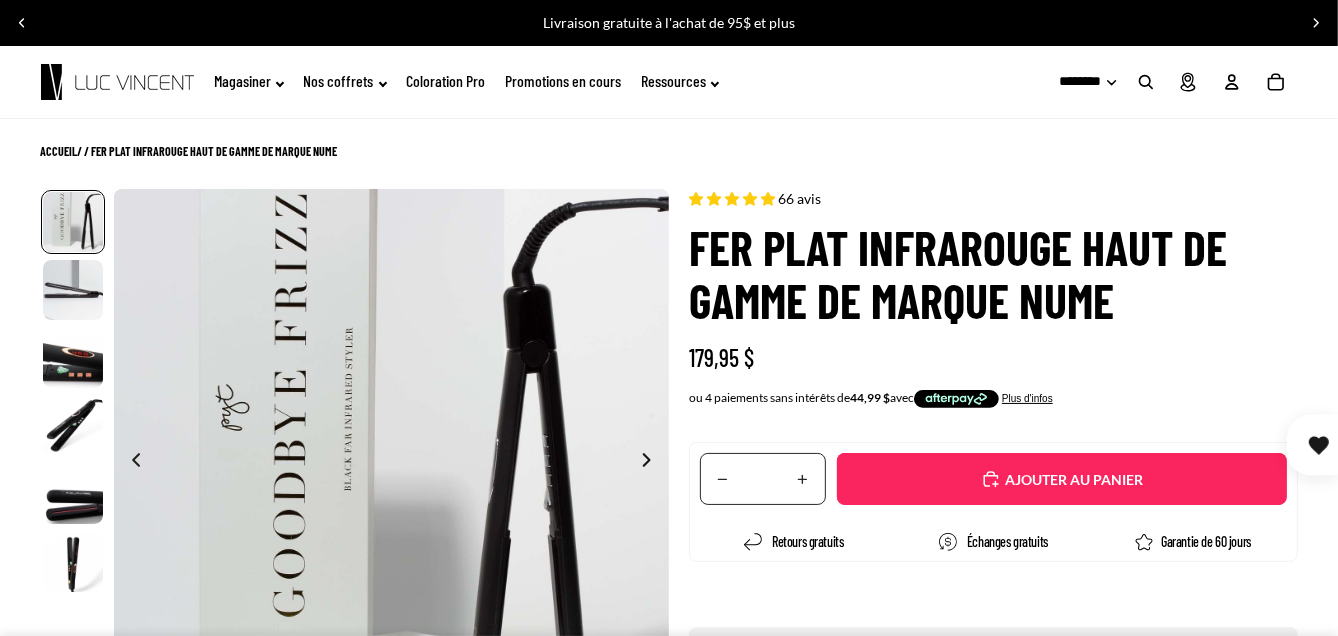 click 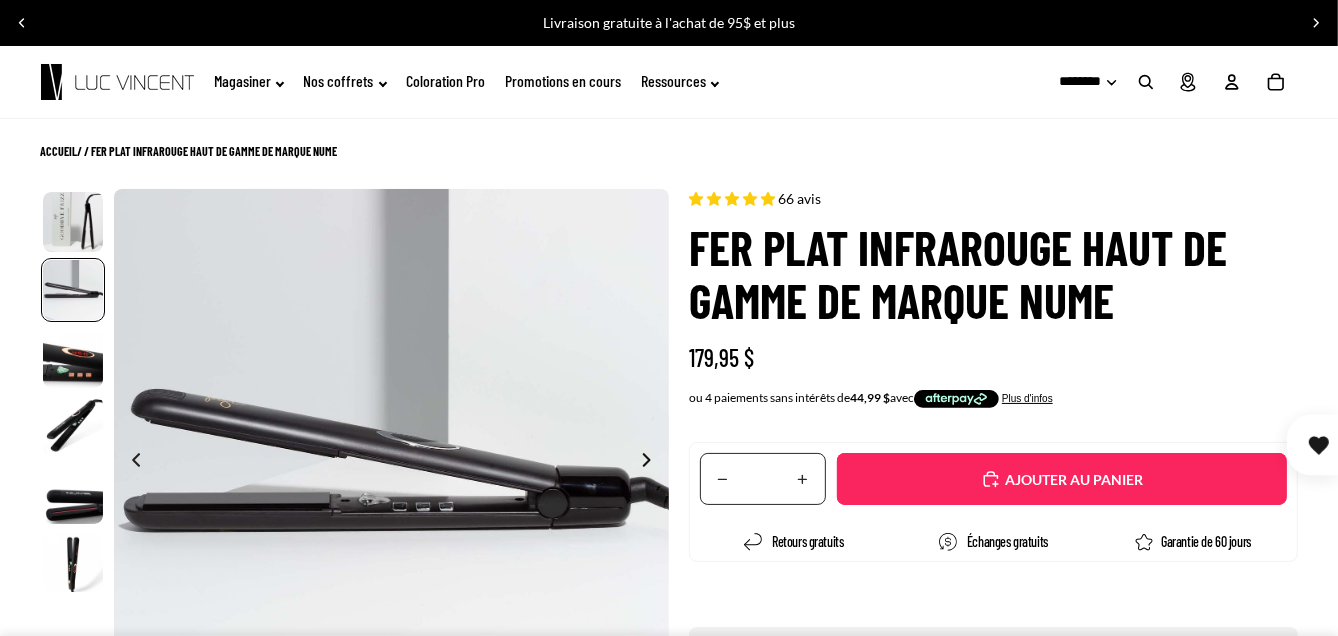 scroll, scrollTop: 0, scrollLeft: 552, axis: horizontal 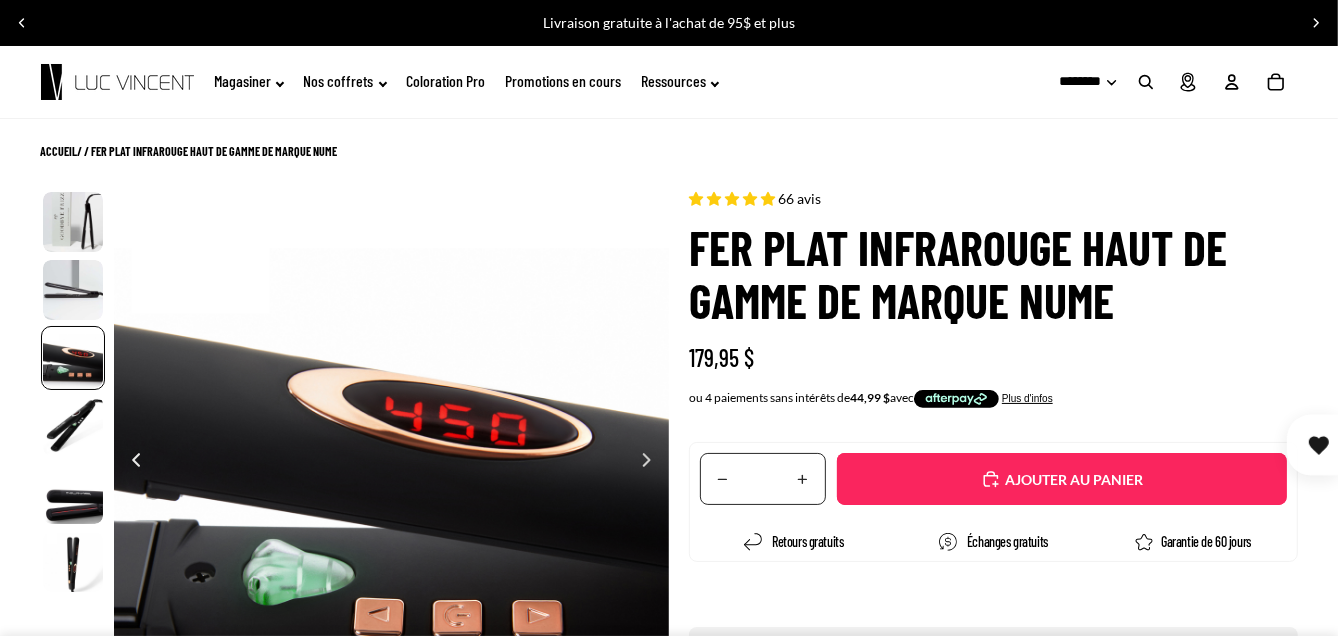 click 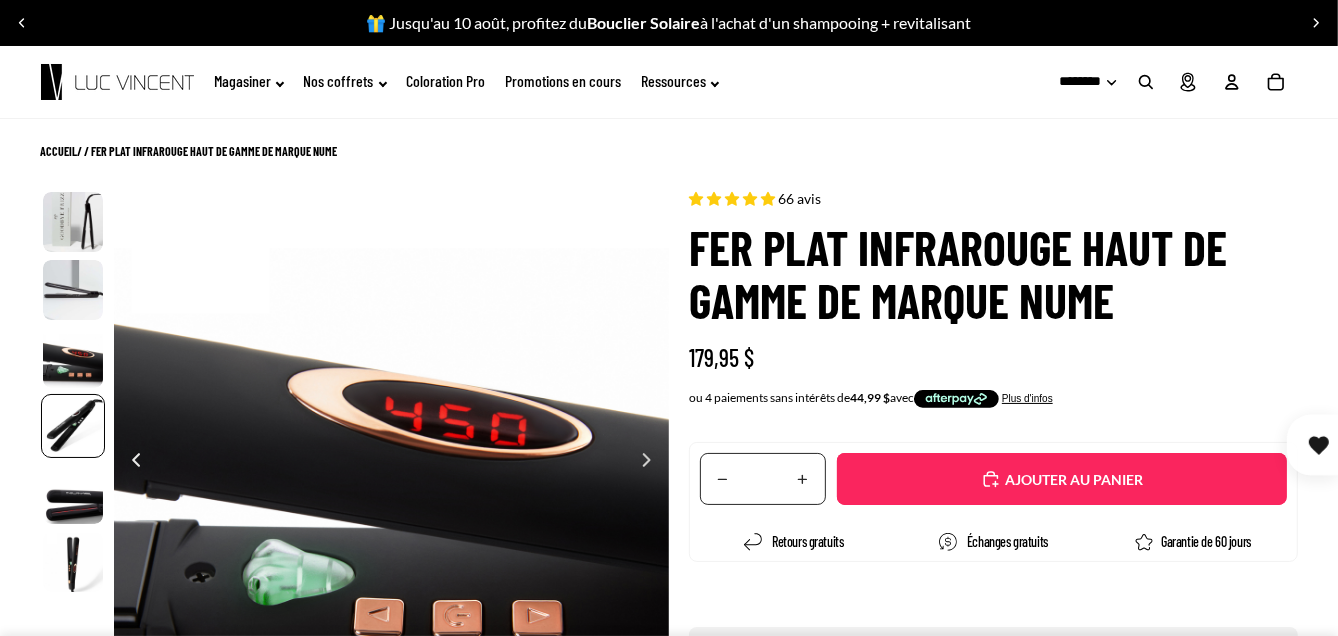 scroll, scrollTop: 0, scrollLeft: 1656, axis: horizontal 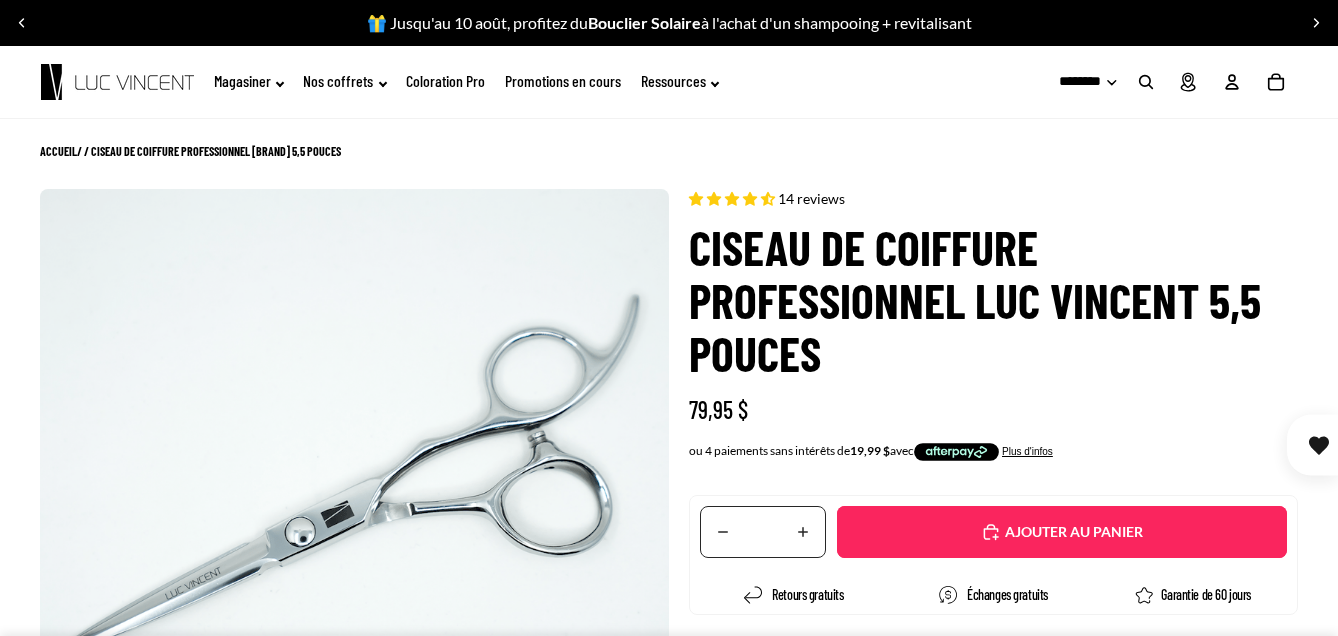 select on "**********" 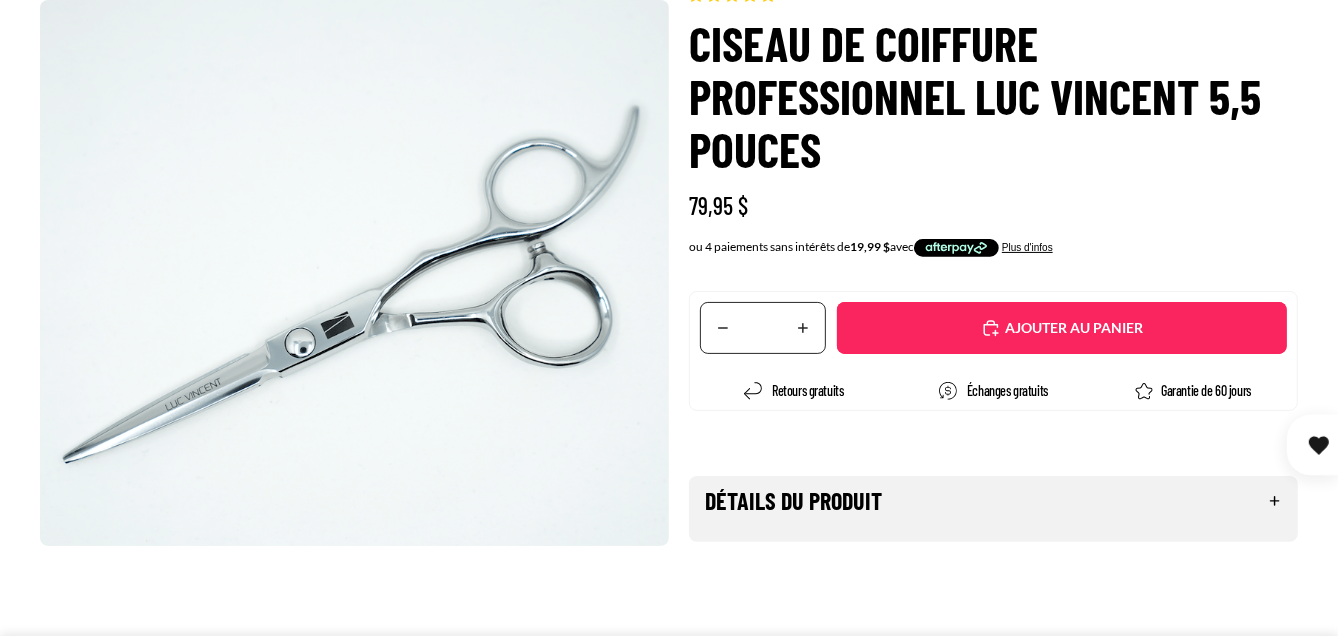 scroll, scrollTop: 244, scrollLeft: 0, axis: vertical 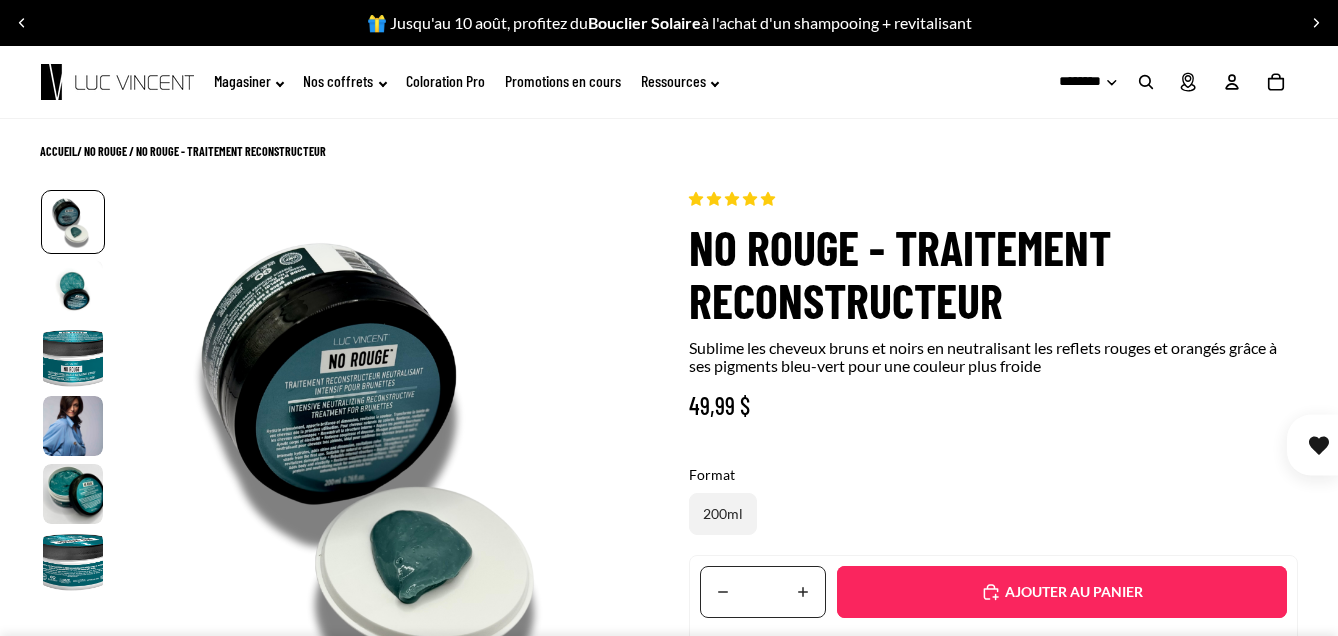select on "**********" 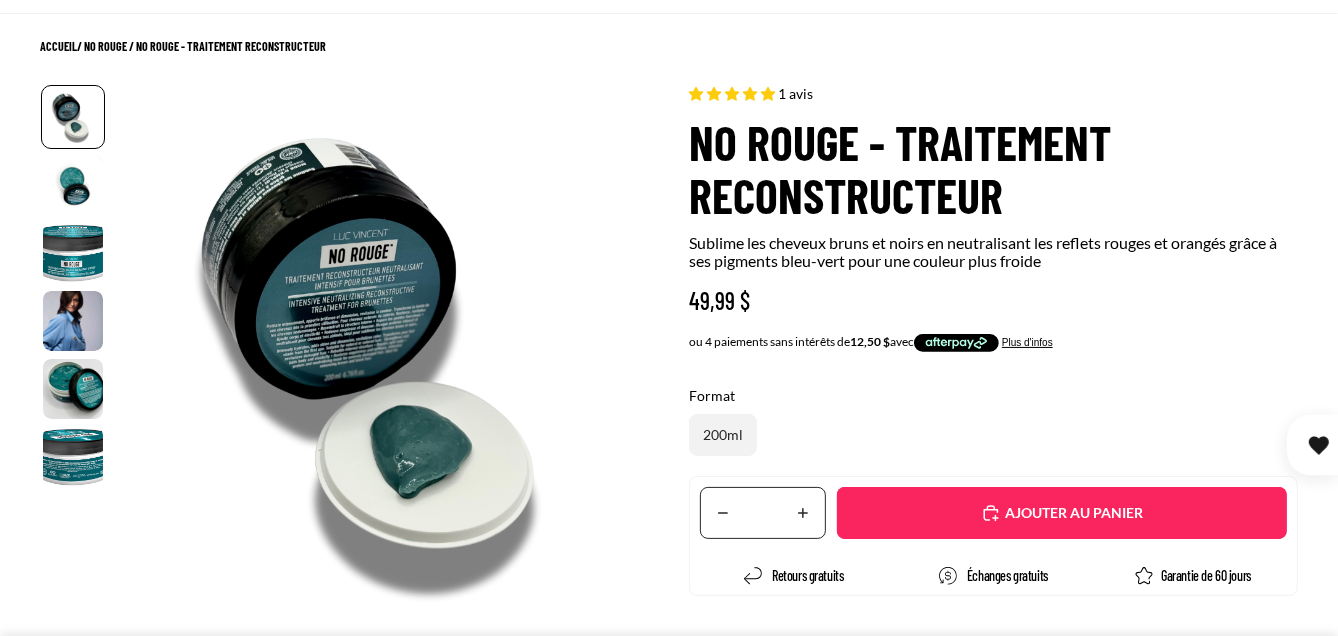 scroll, scrollTop: 108, scrollLeft: 0, axis: vertical 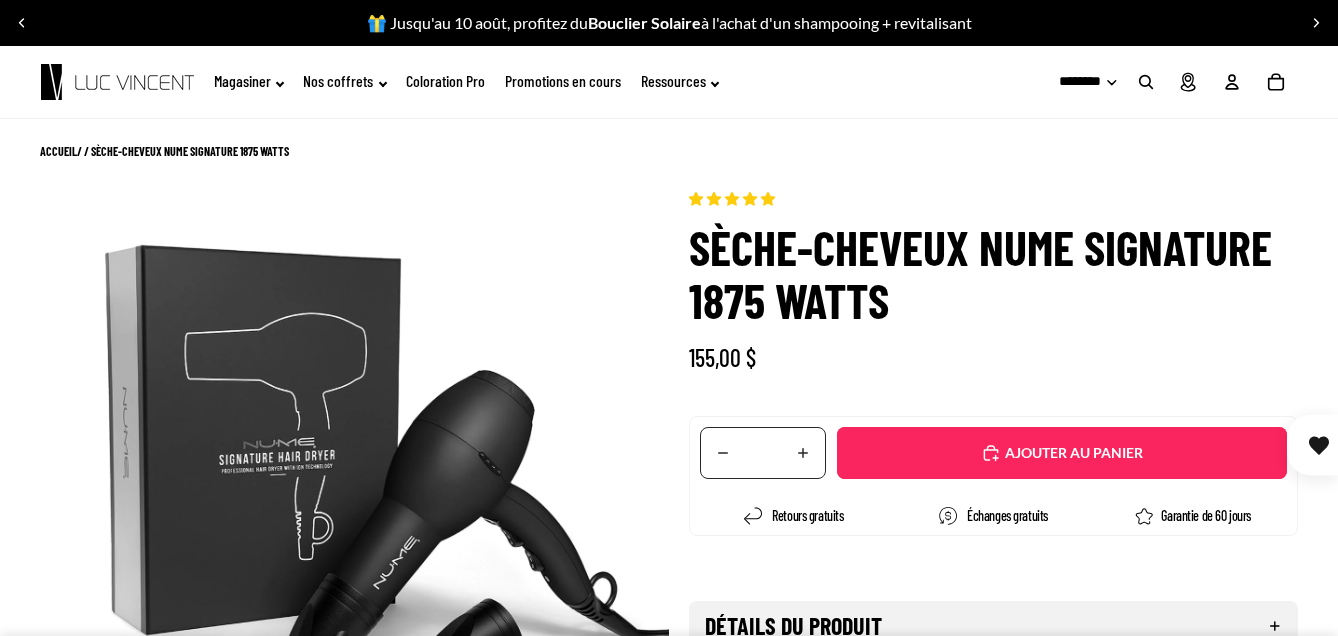 select on "**********" 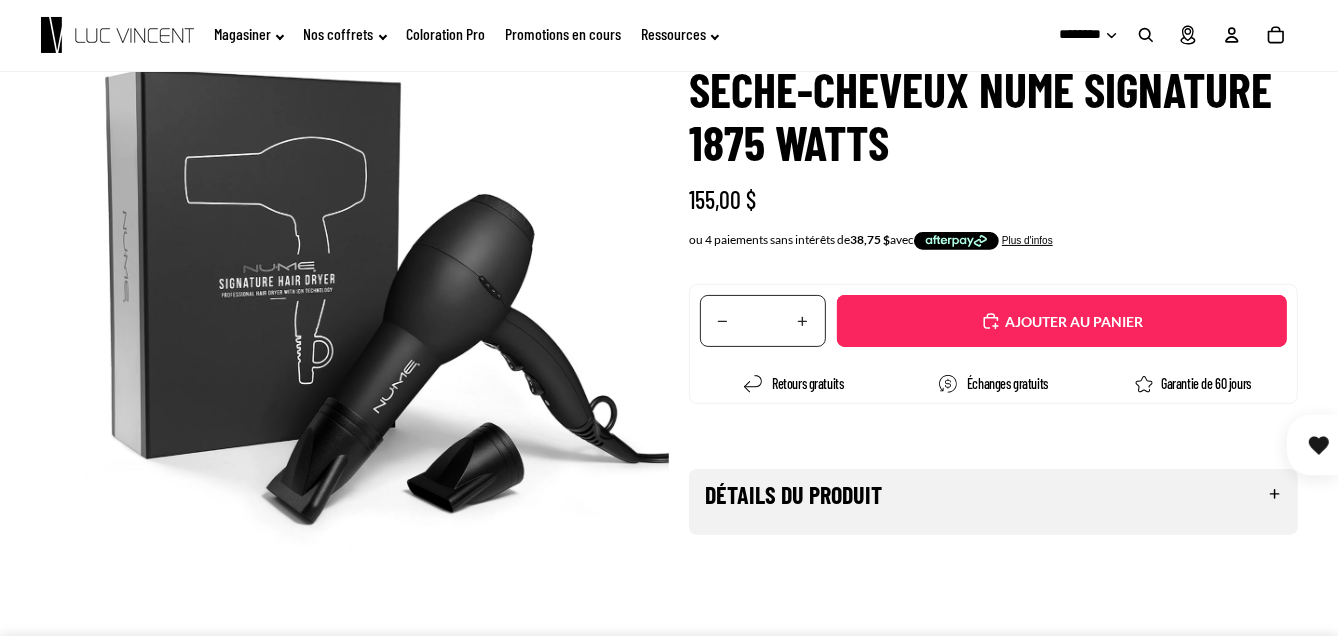 scroll, scrollTop: 176, scrollLeft: 0, axis: vertical 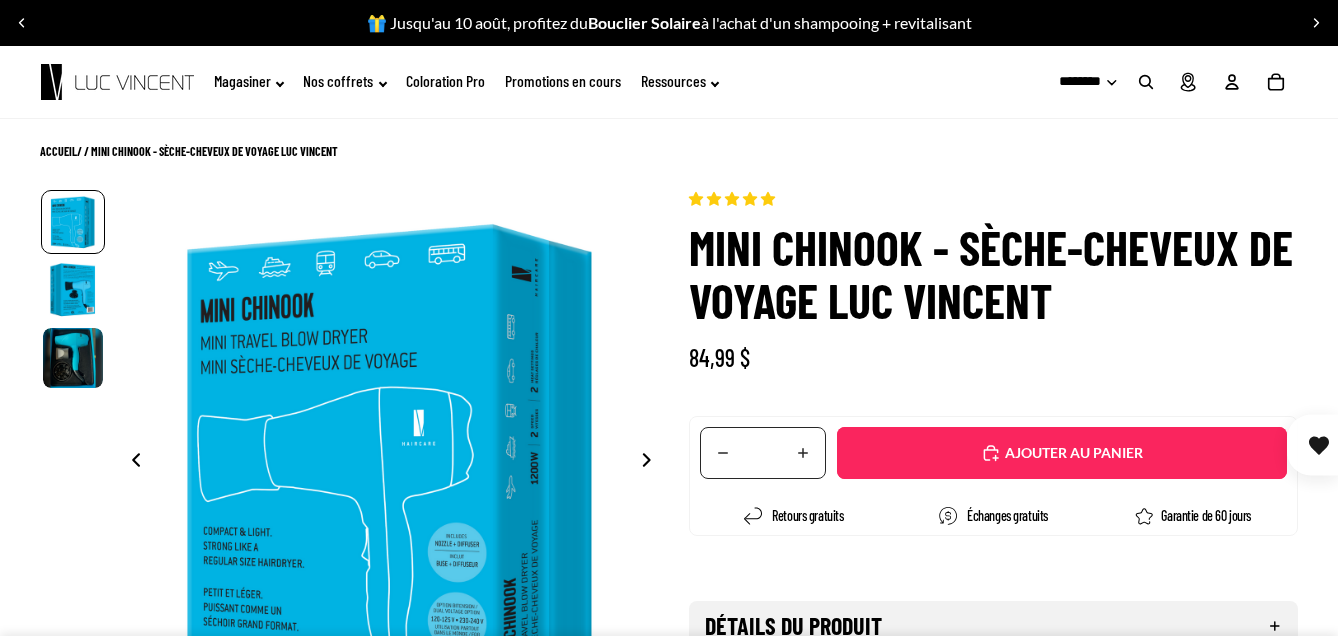 select on "**********" 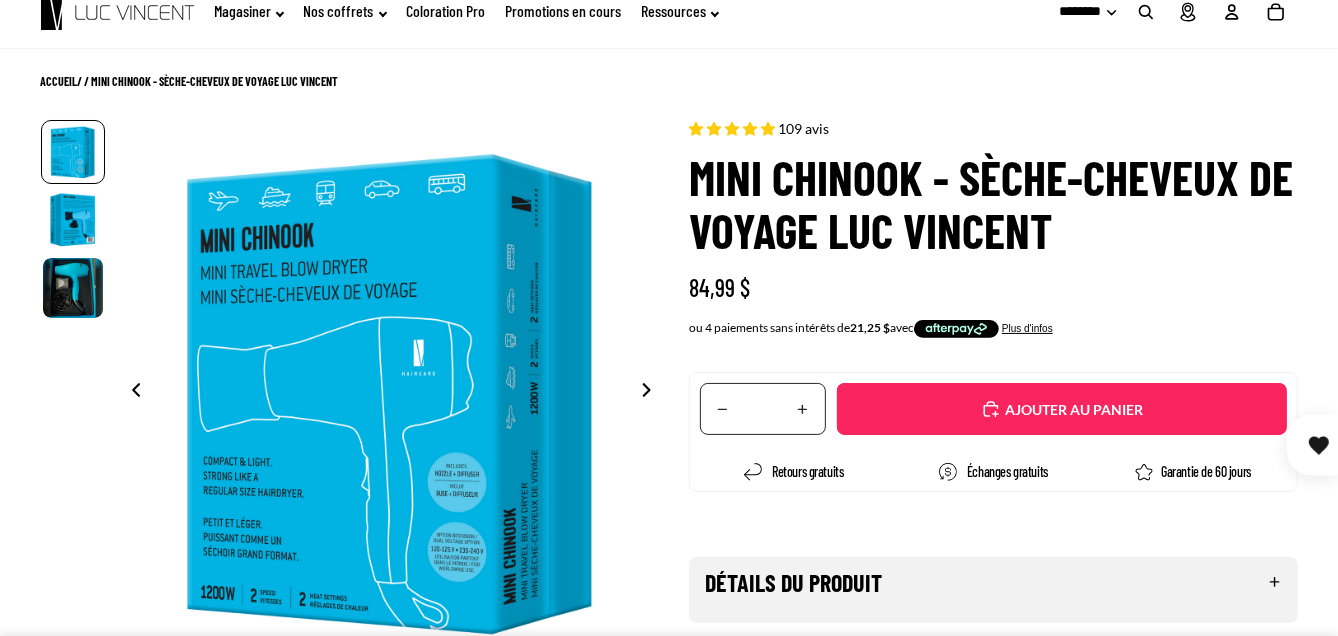 scroll, scrollTop: 70, scrollLeft: 0, axis: vertical 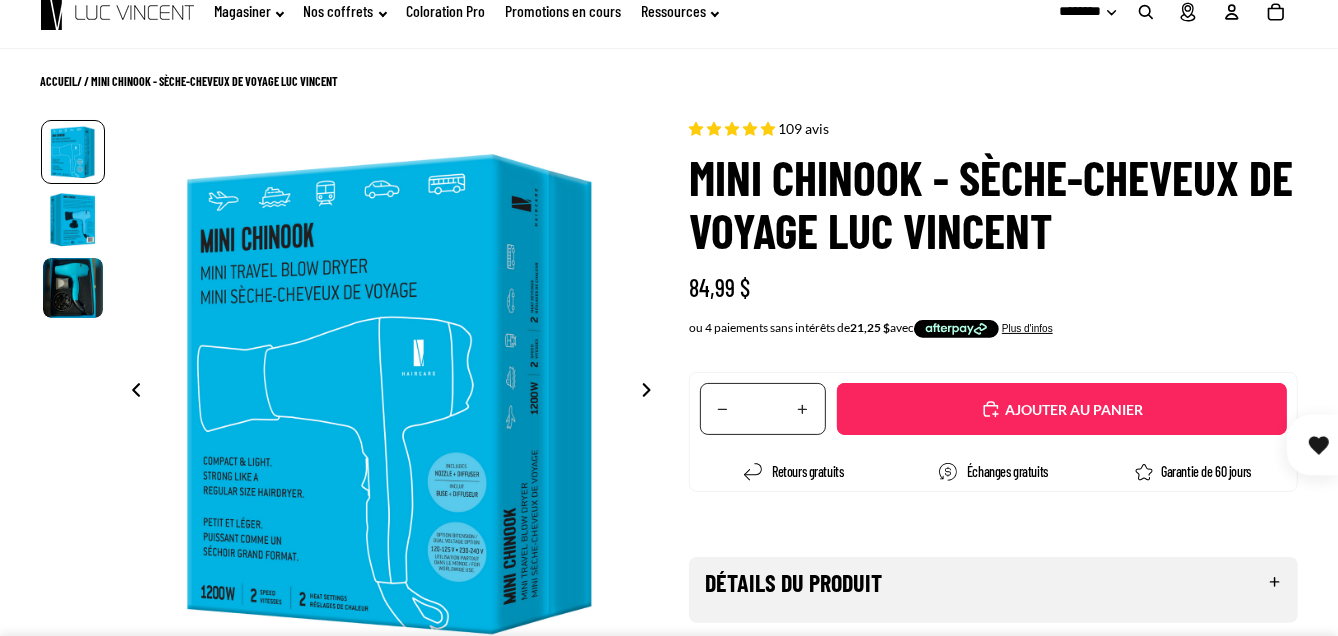 click 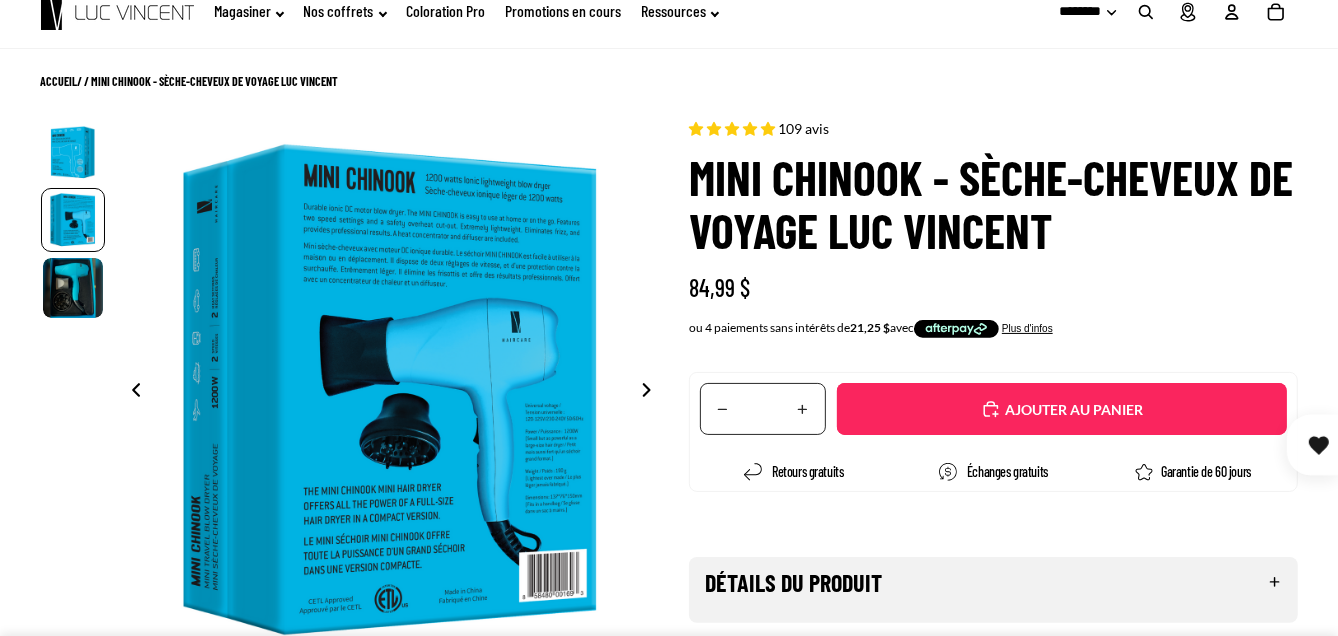 click 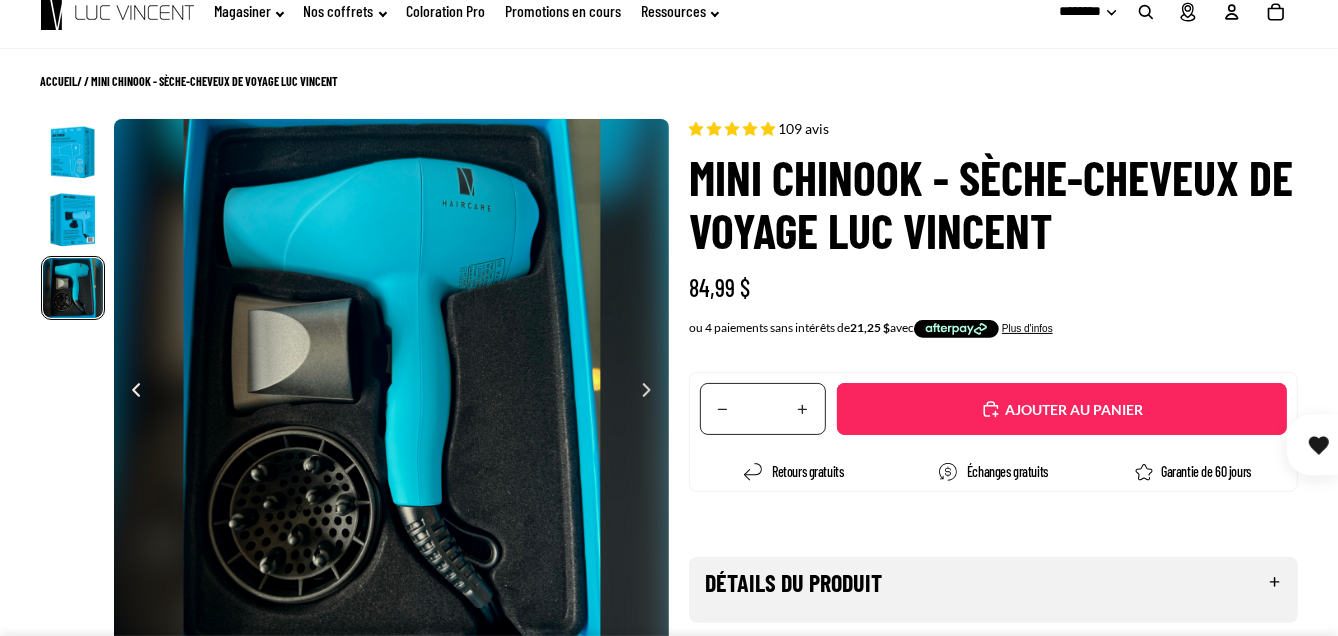 scroll, scrollTop: 0, scrollLeft: 1103, axis: horizontal 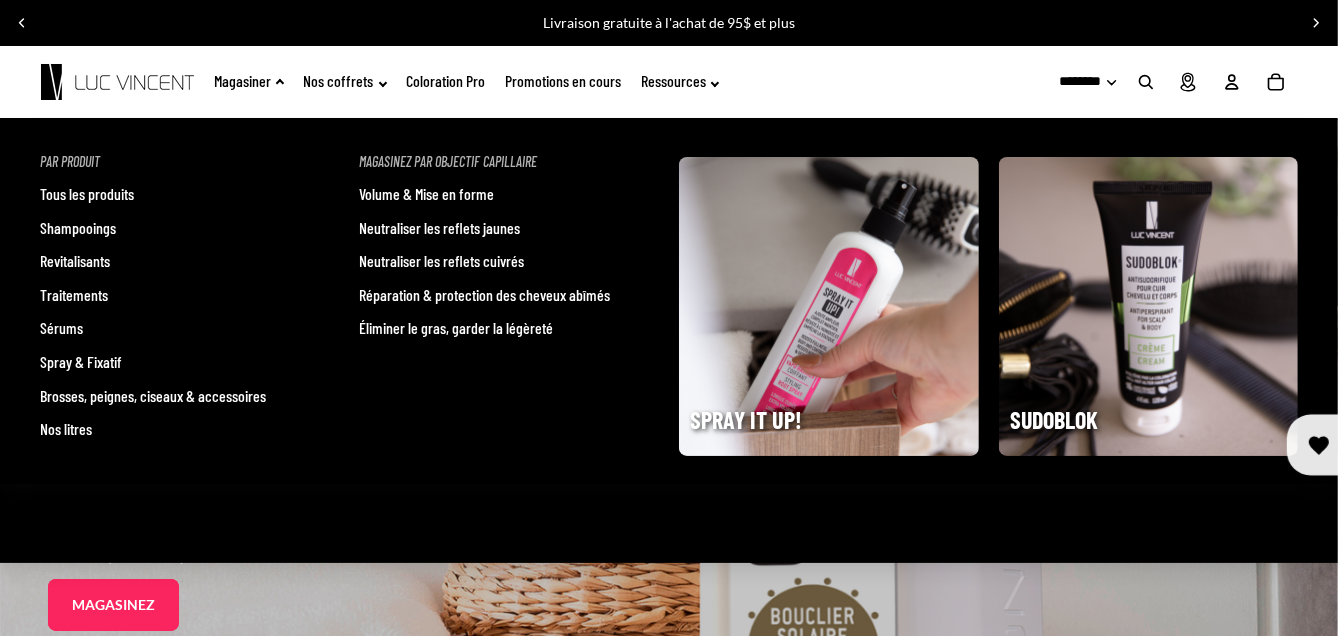 click on "Réparation & protection des cheveux abîmés" at bounding box center [485, 295] 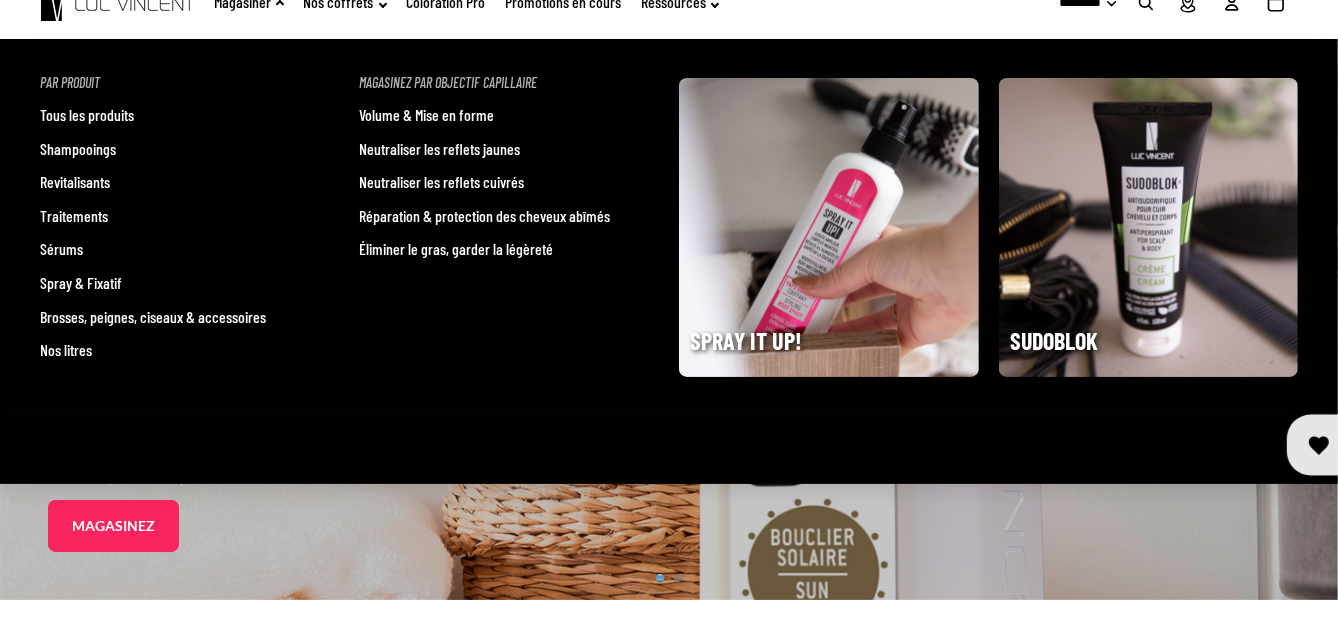 scroll, scrollTop: 80, scrollLeft: 0, axis: vertical 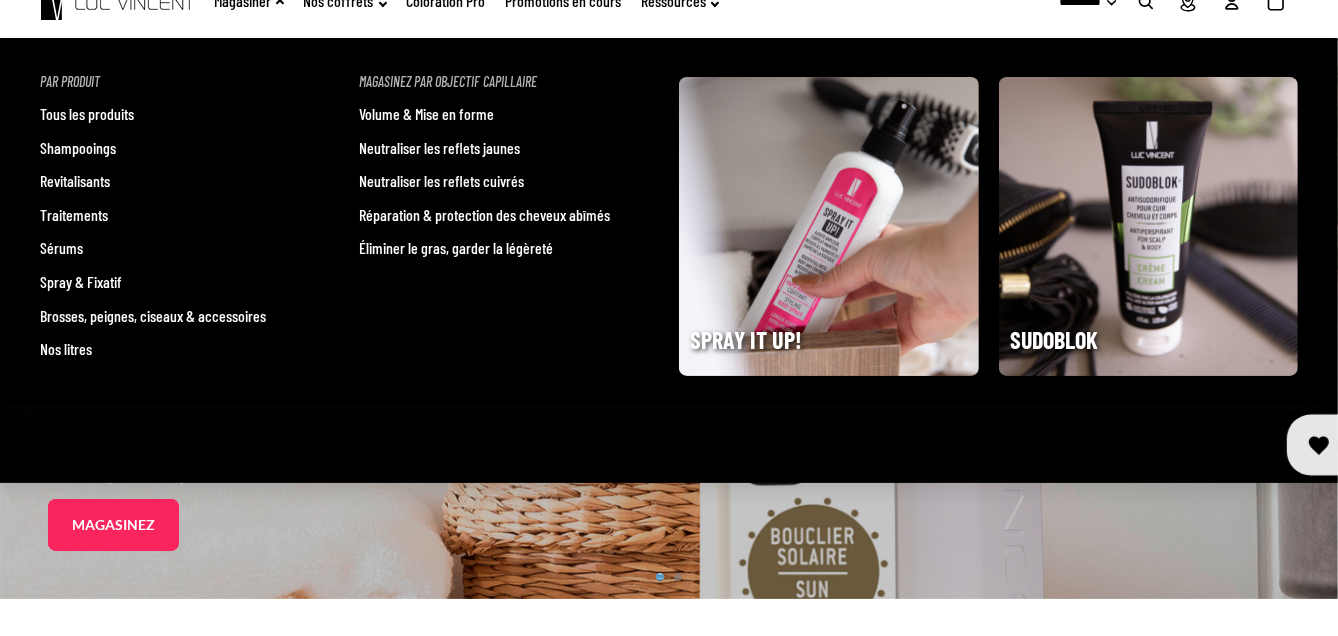 click on "Revitalisants" at bounding box center (75, 181) 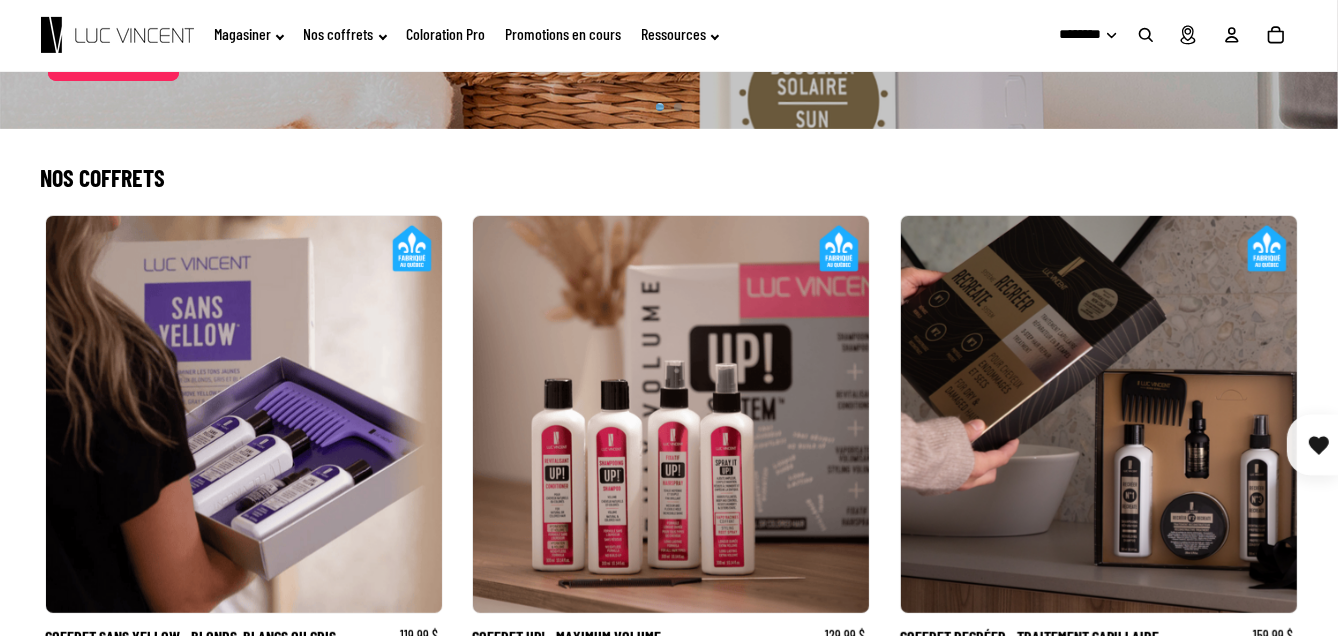 scroll, scrollTop: 348, scrollLeft: 0, axis: vertical 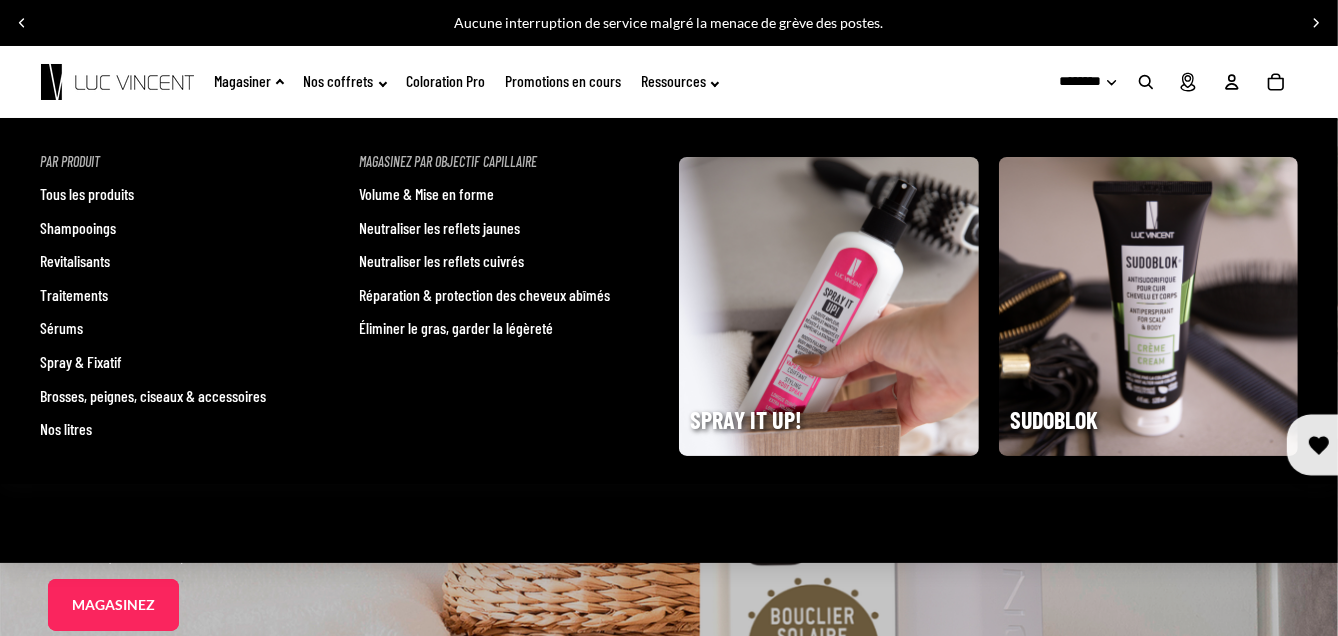 click on "Tous les produits" at bounding box center [87, 194] 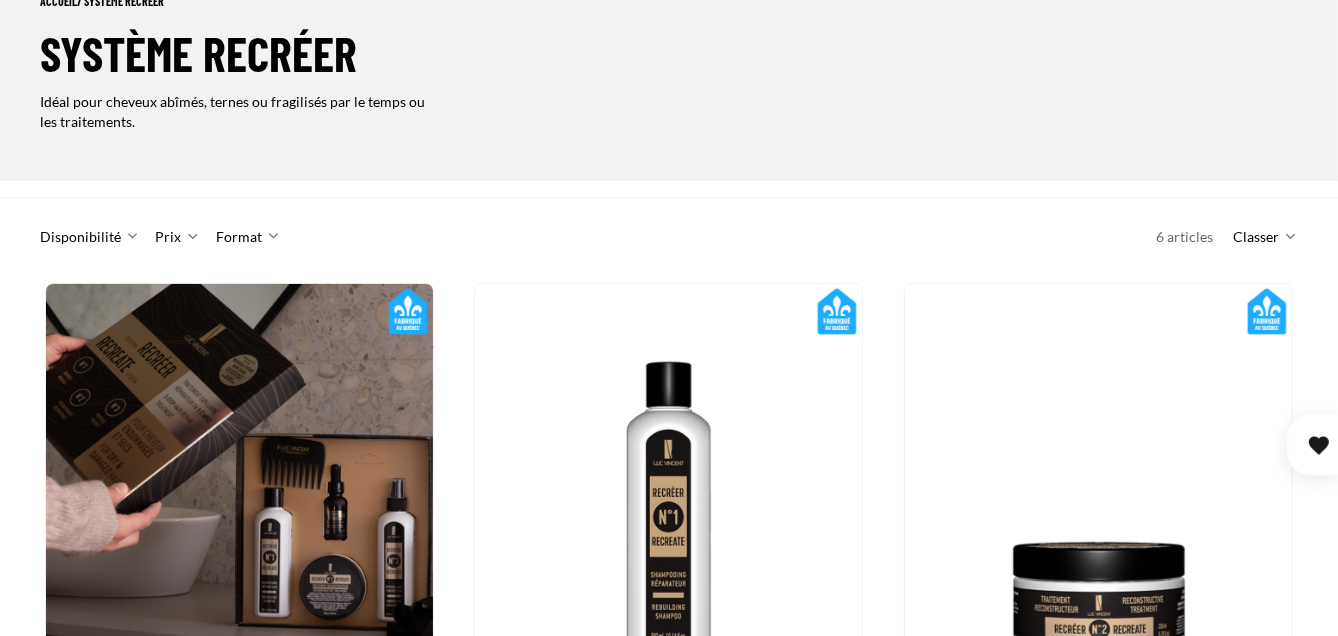 scroll, scrollTop: 284, scrollLeft: 0, axis: vertical 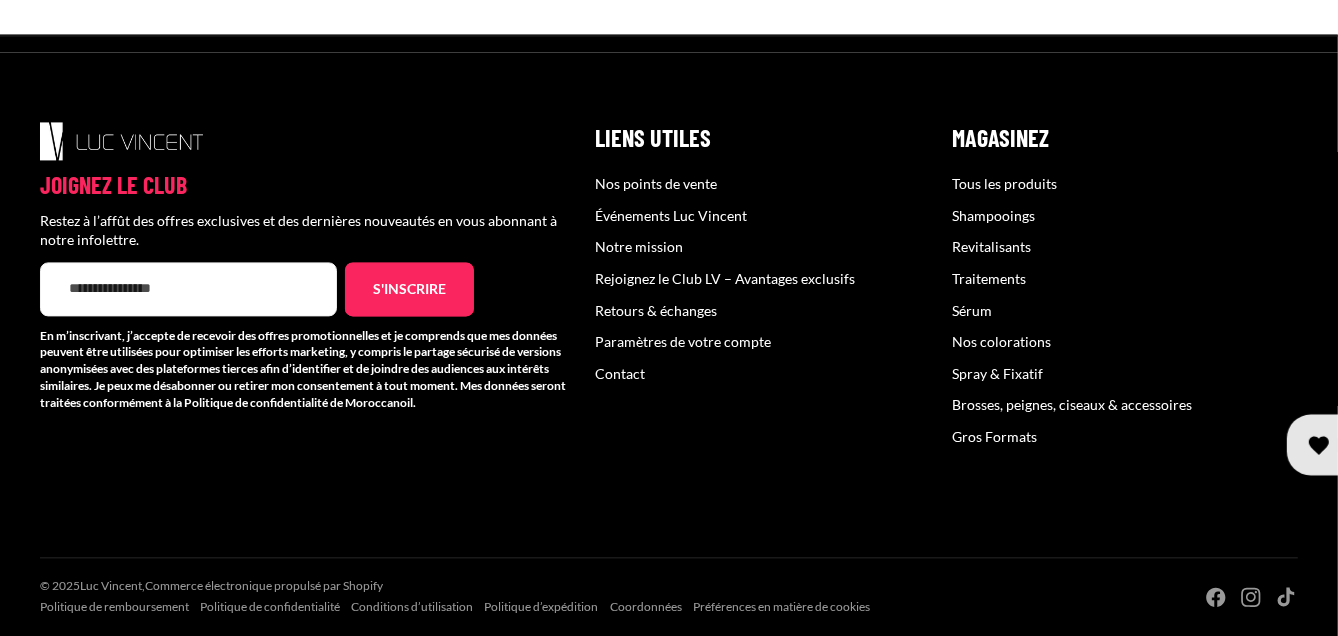 click on "Brosses, peignes, ciseaux & accessoires" at bounding box center (1072, 404) 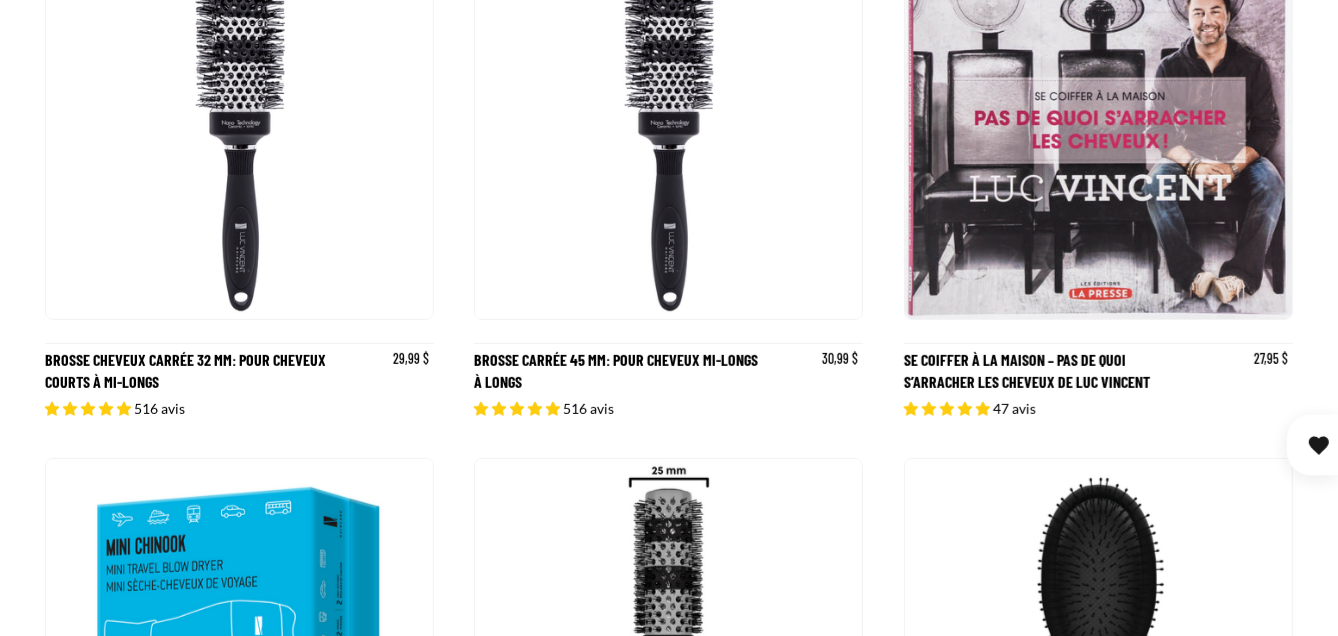 scroll, scrollTop: 995, scrollLeft: 0, axis: vertical 